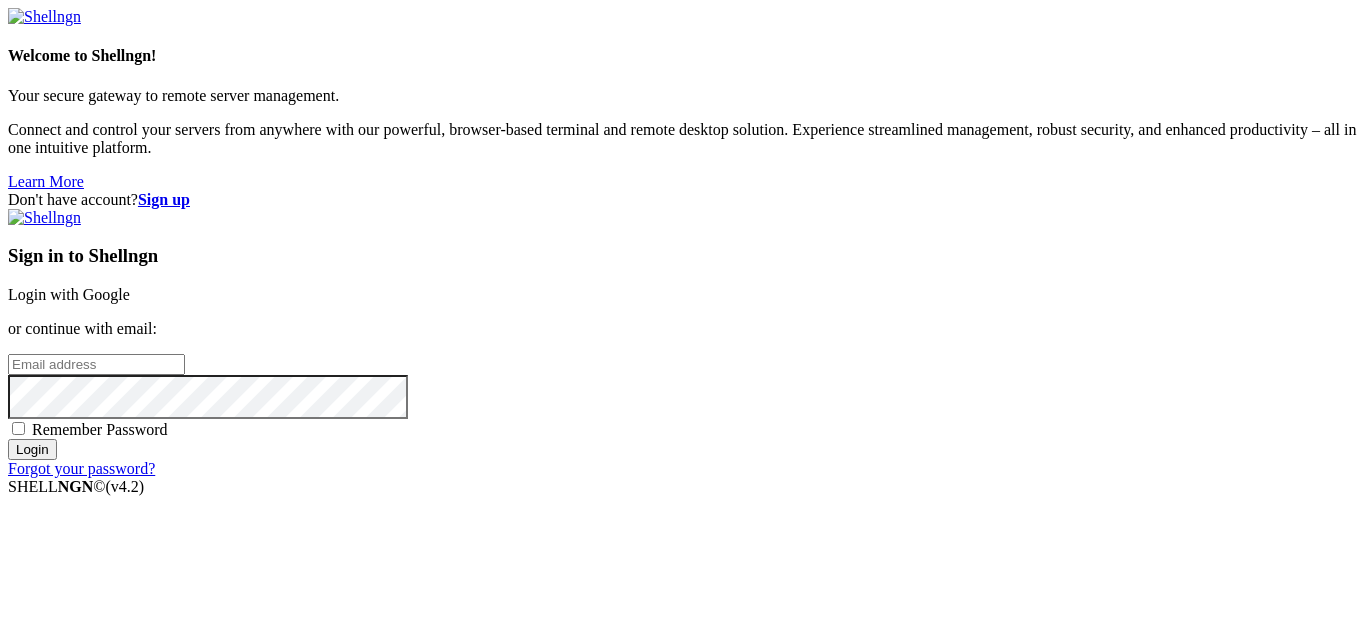 scroll, scrollTop: 0, scrollLeft: 0, axis: both 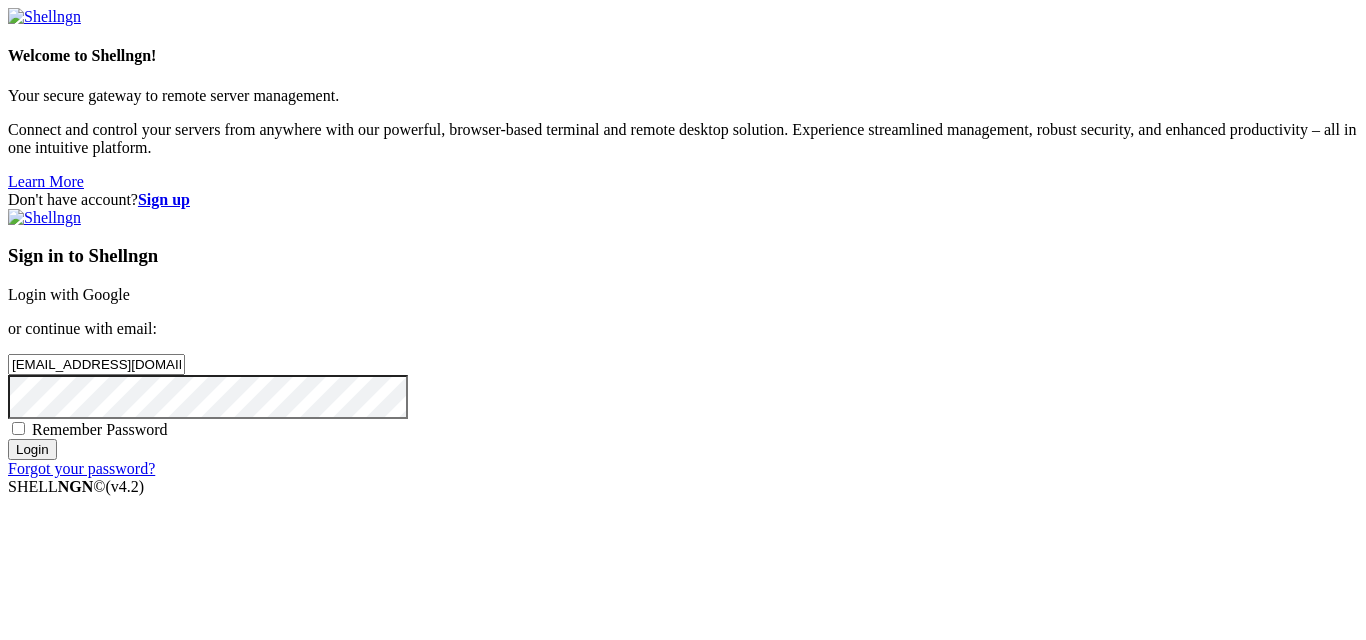 type on "[EMAIL_ADDRESS][DOMAIN_NAME]" 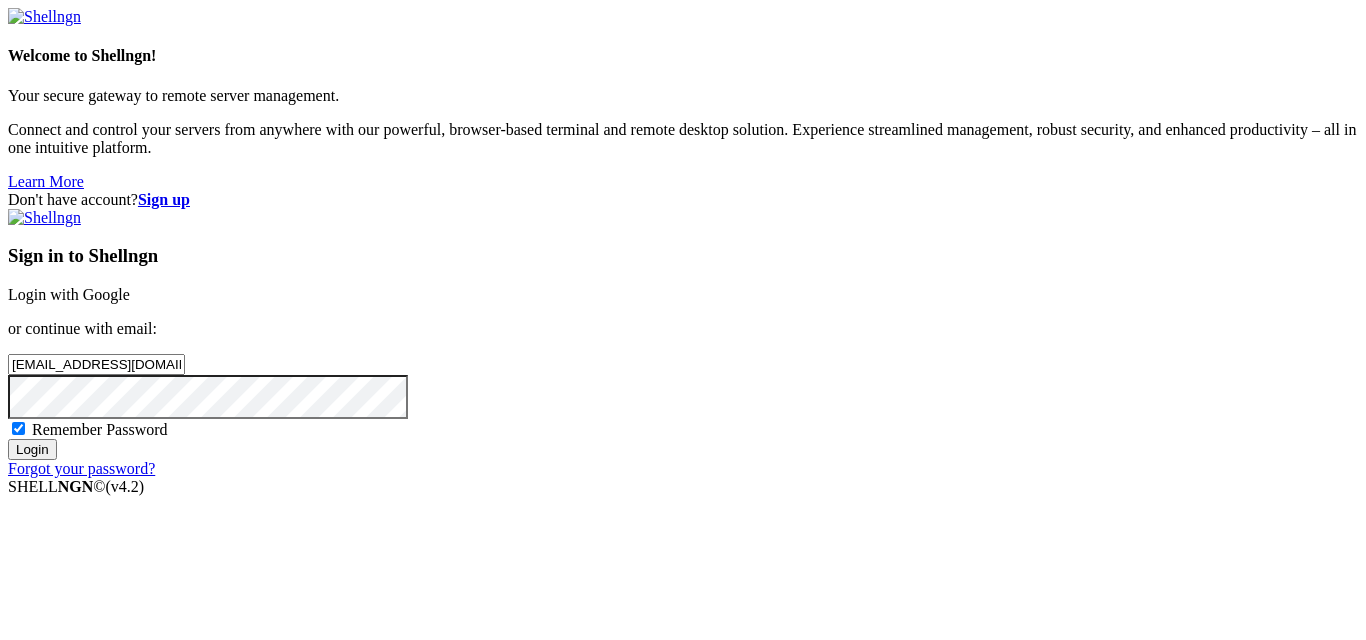 click on "Login" at bounding box center (32, 449) 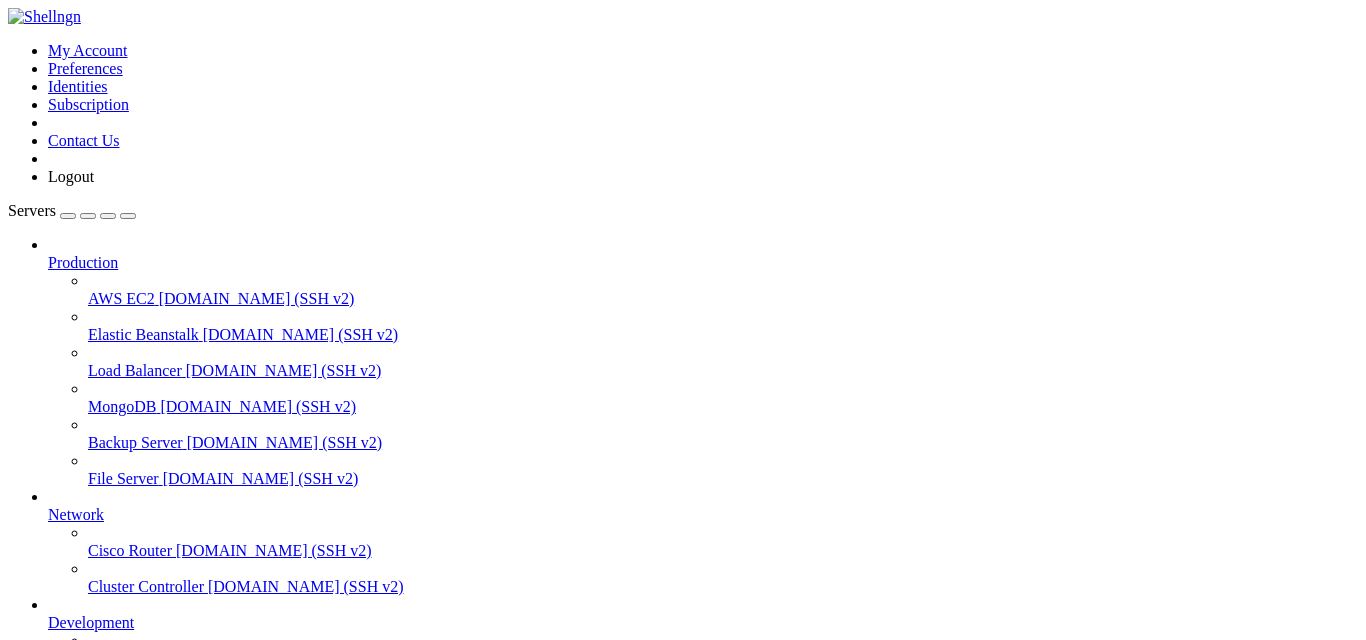 scroll, scrollTop: 167, scrollLeft: 0, axis: vertical 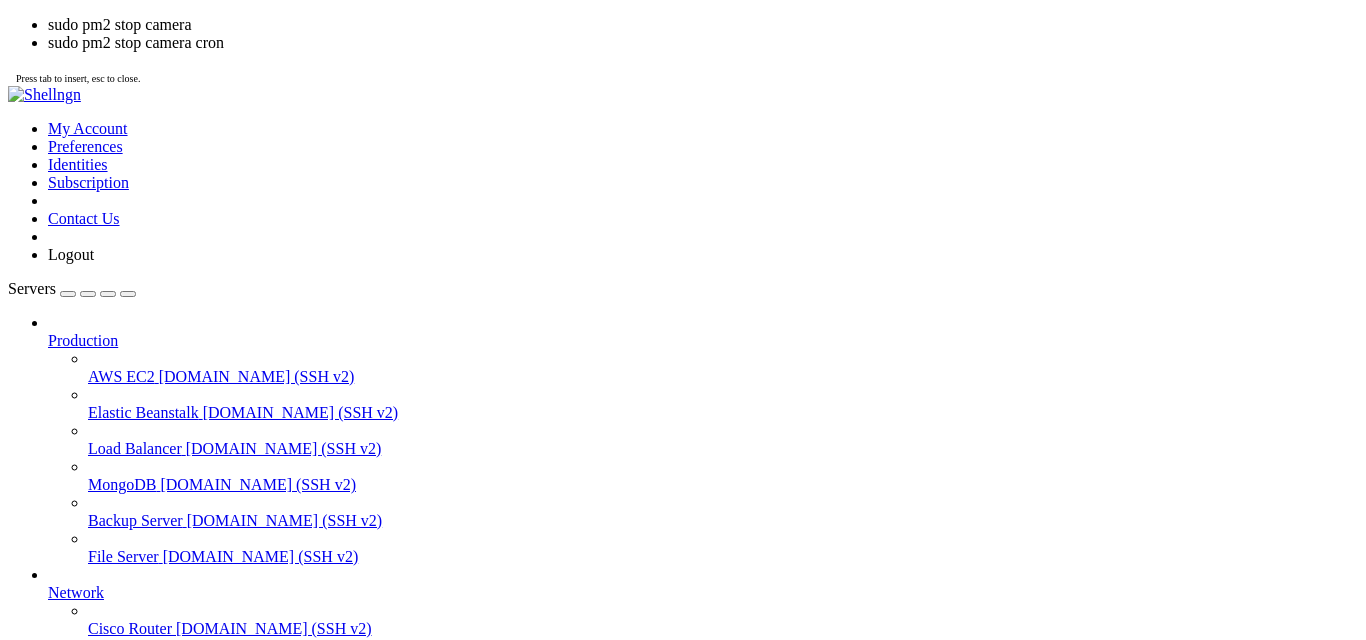 click on "[PM2]  Applying action stopProcessId on app [camera](ids: [ 0, 2 ])" 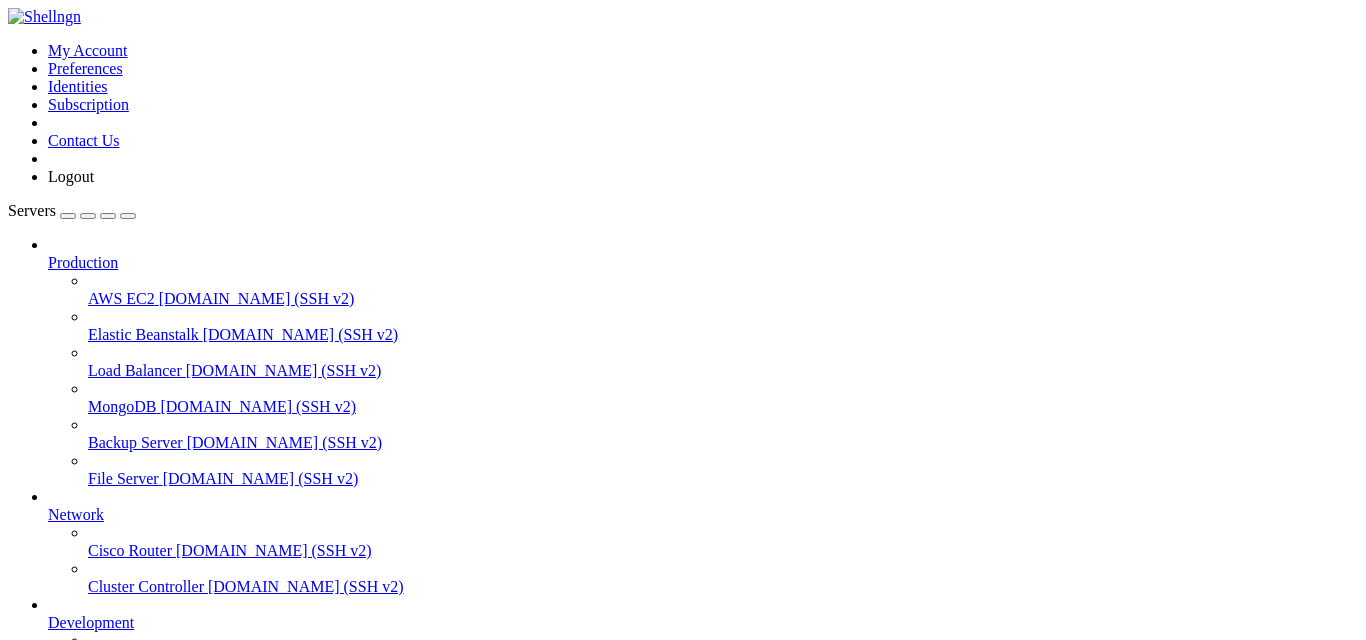 scroll, scrollTop: 792, scrollLeft: 0, axis: vertical 